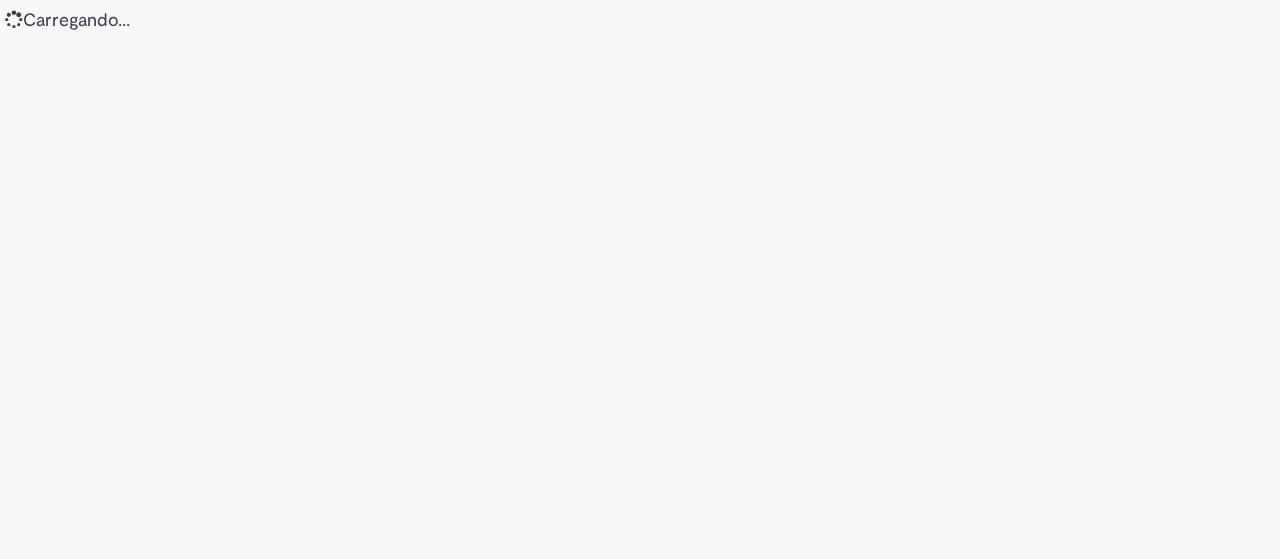 scroll, scrollTop: 0, scrollLeft: 0, axis: both 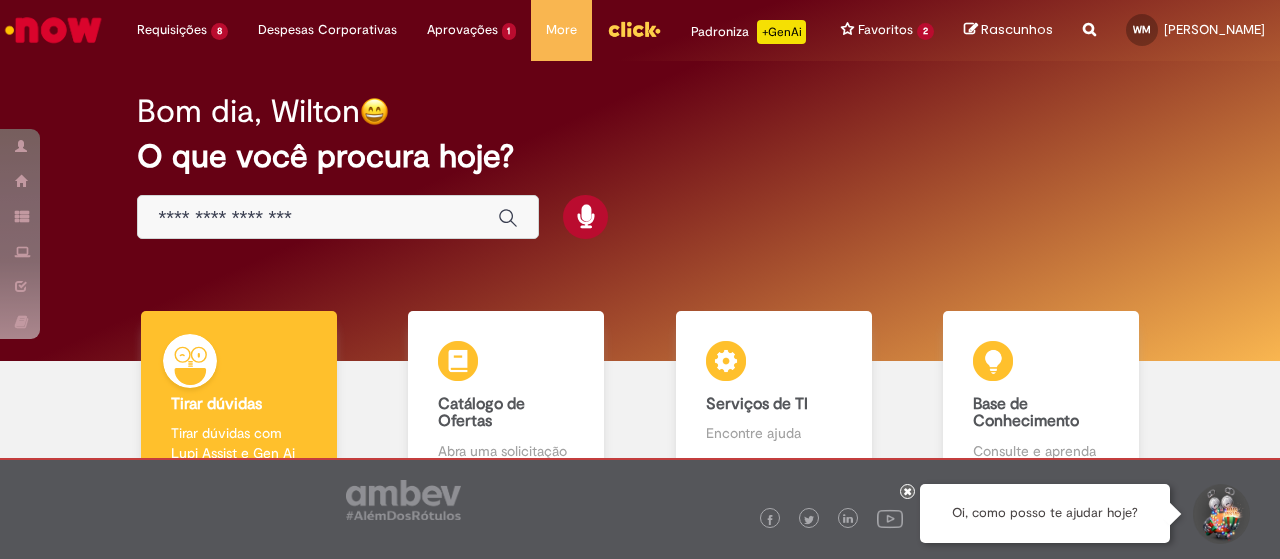 click at bounding box center (634, 29) 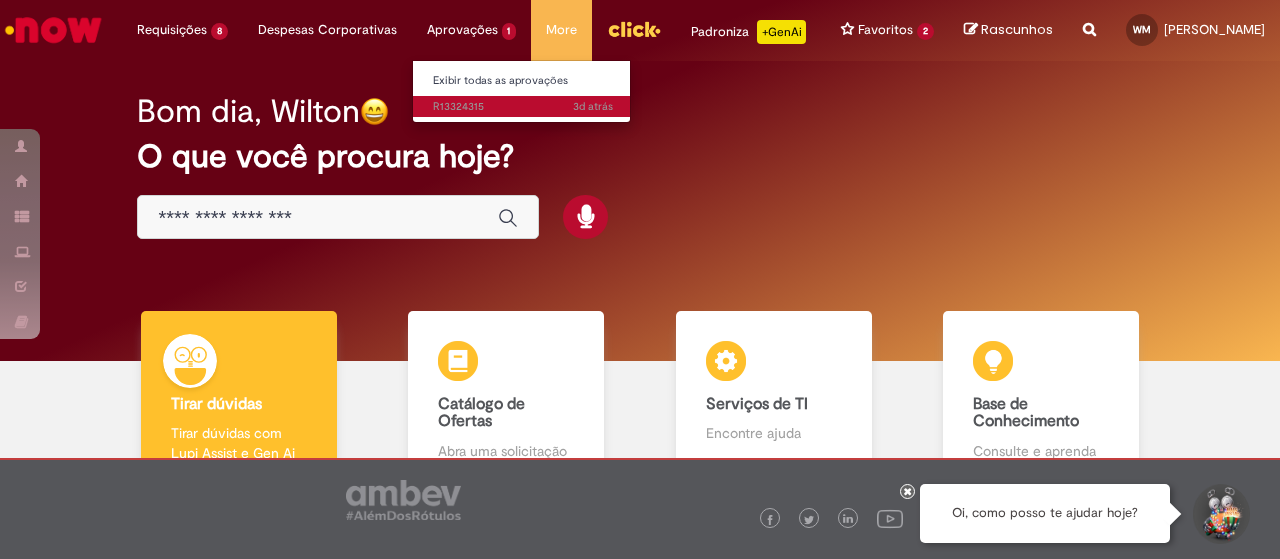click on "3d atrás 3 dias atrás  R13324315" at bounding box center (523, 107) 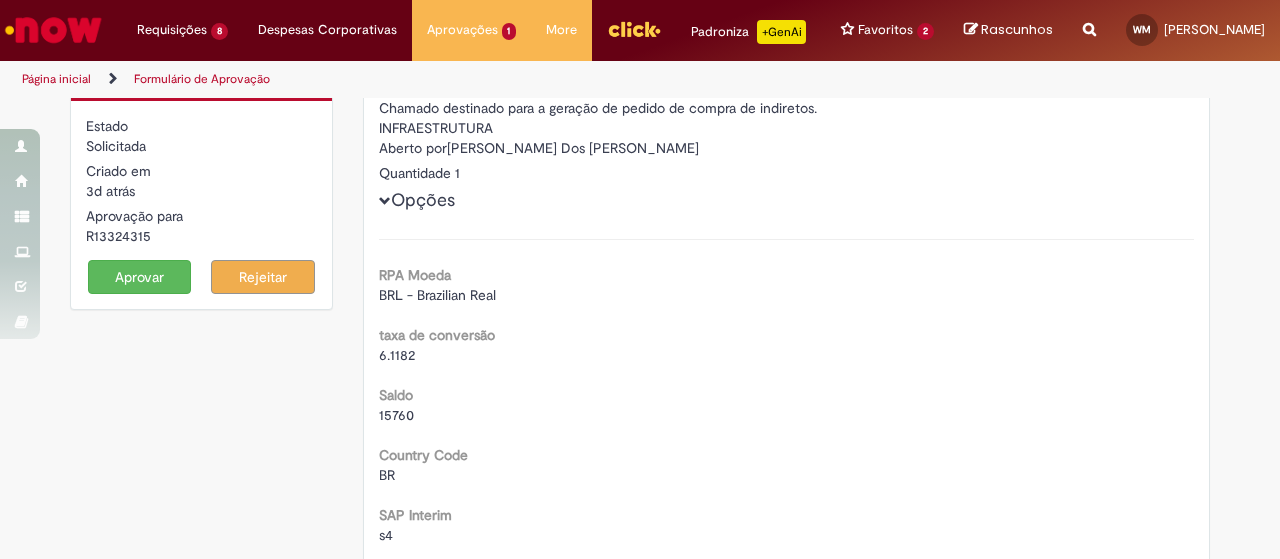 scroll, scrollTop: 100, scrollLeft: 0, axis: vertical 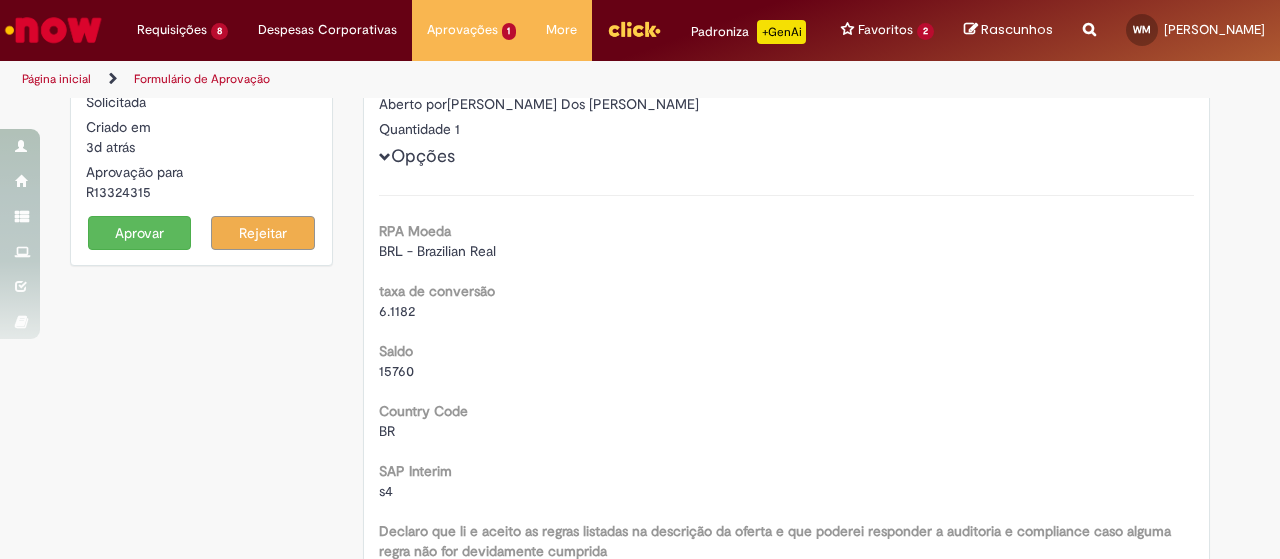 click at bounding box center (53, 30) 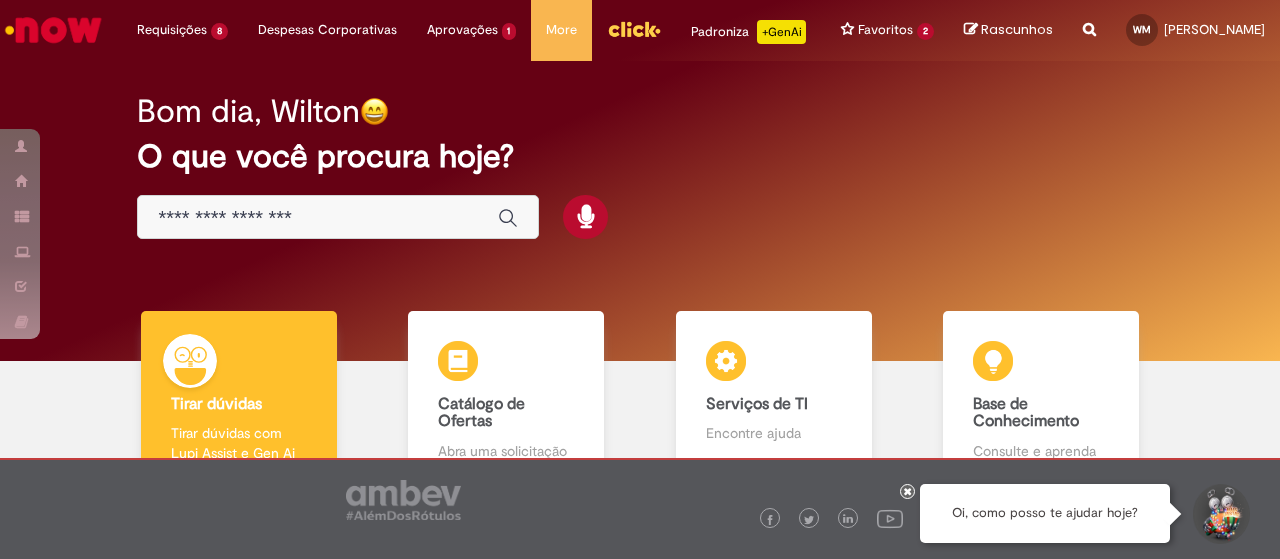 scroll, scrollTop: 0, scrollLeft: 0, axis: both 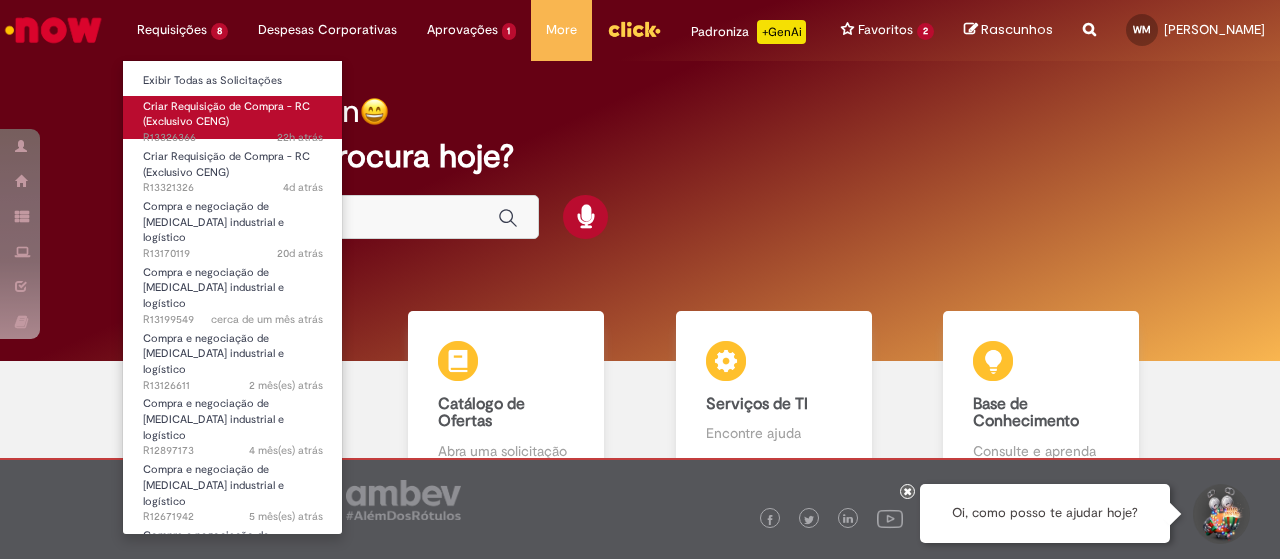 click on "Criar Requisição de Compra - RC (Exclusivo CENG)" at bounding box center (226, 114) 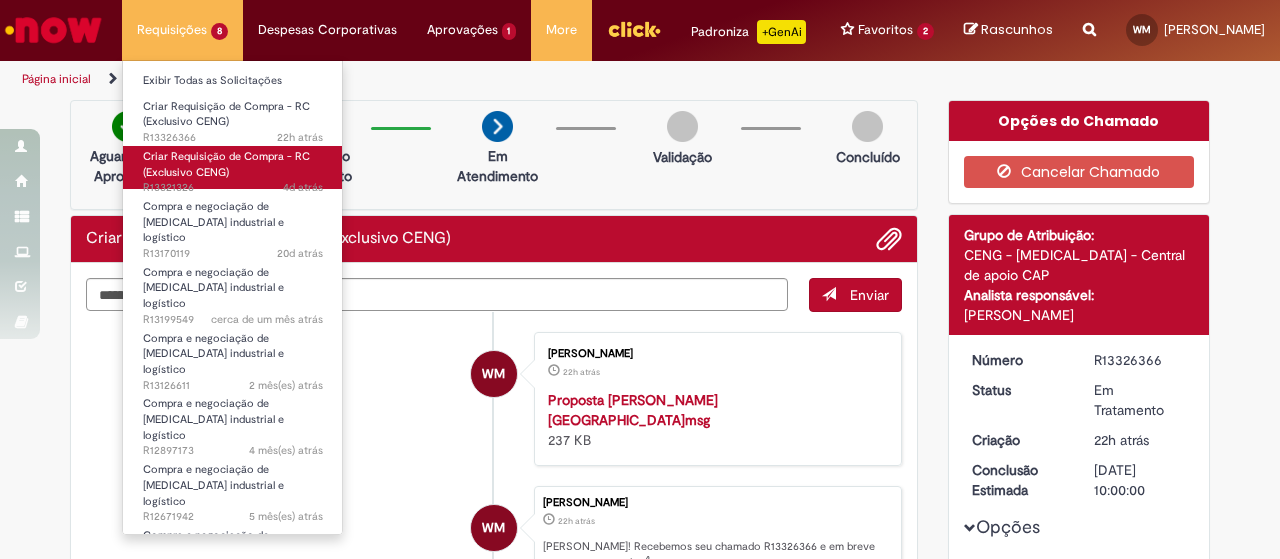 click on "Criar Requisição de Compra - RC (Exclusivo CENG)" at bounding box center [226, 164] 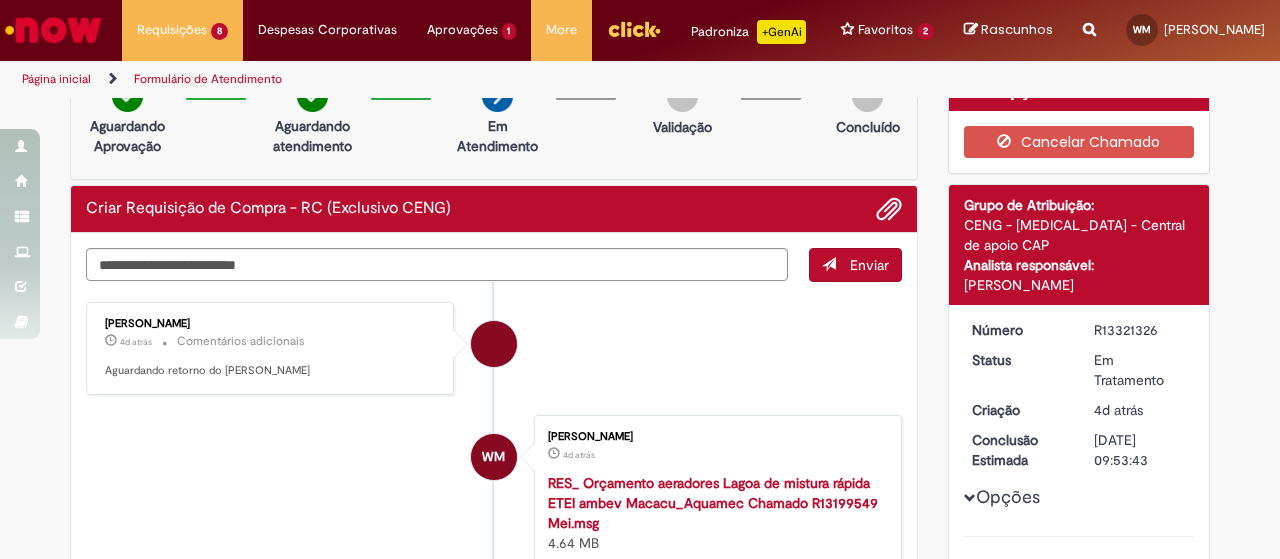 scroll, scrollTop: 0, scrollLeft: 0, axis: both 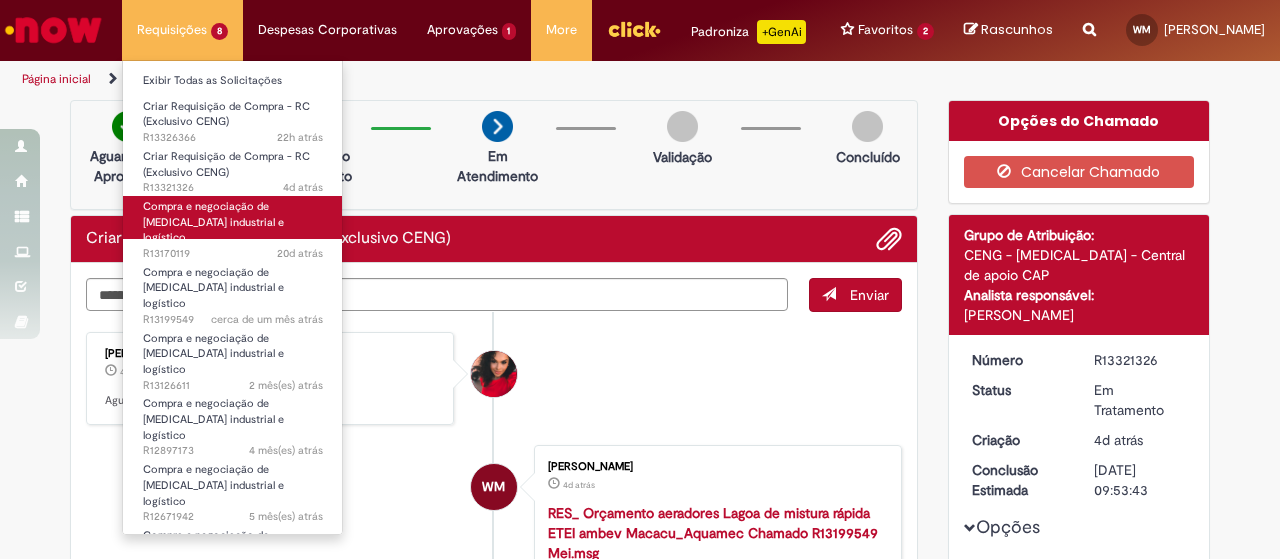 click on "Compra e negociação de [MEDICAL_DATA] industrial e logístico" at bounding box center (213, 222) 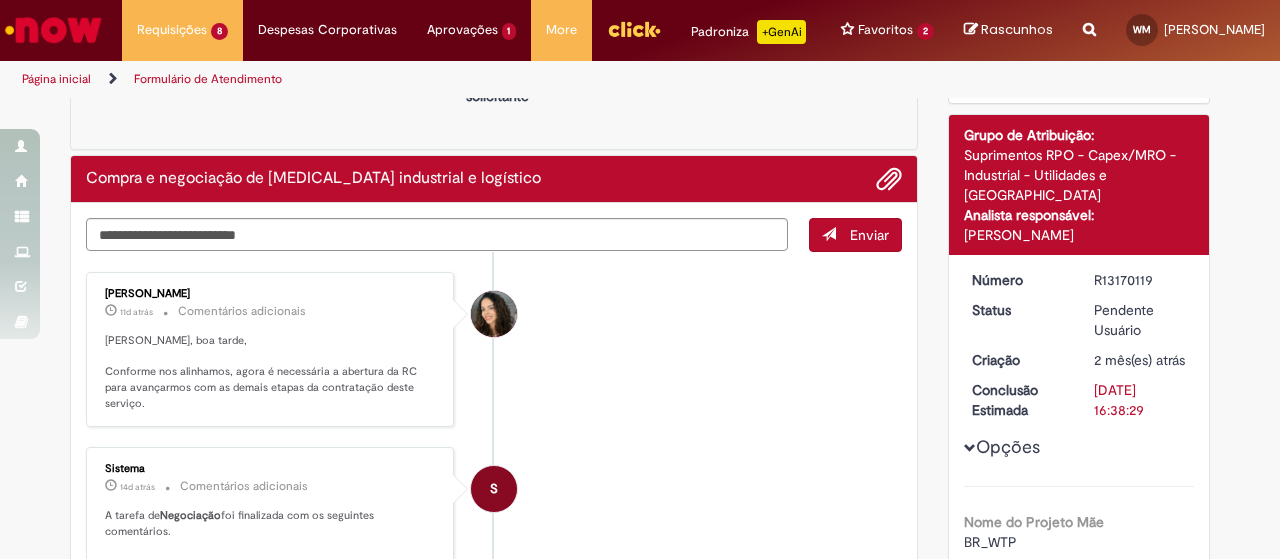 scroll, scrollTop: 200, scrollLeft: 0, axis: vertical 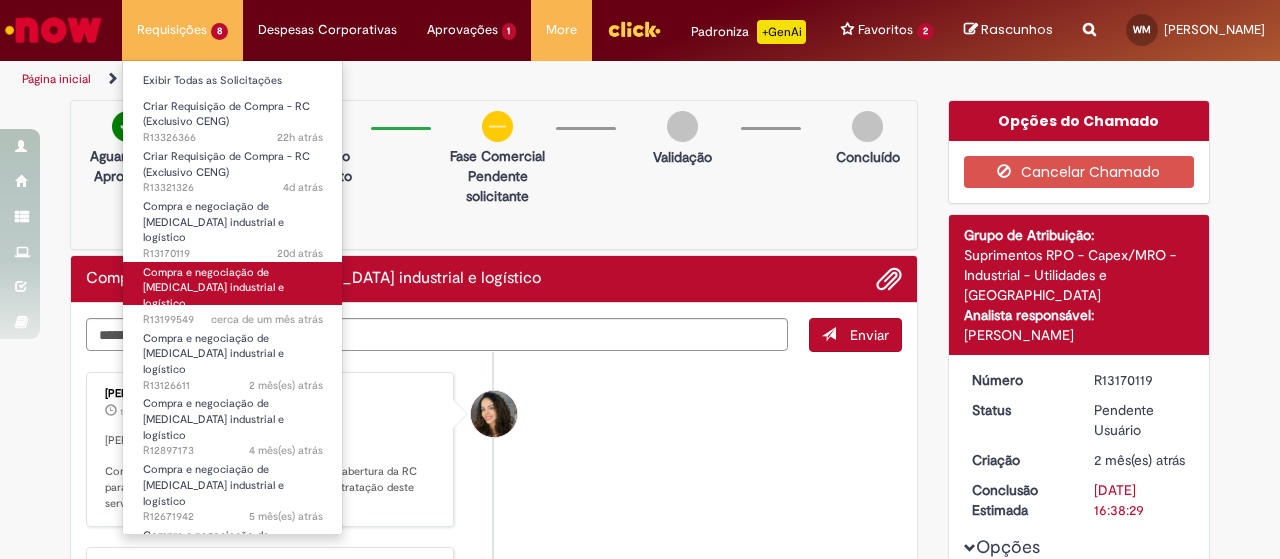 click on "Compra e negociação de [MEDICAL_DATA] industrial e logístico" at bounding box center (213, 288) 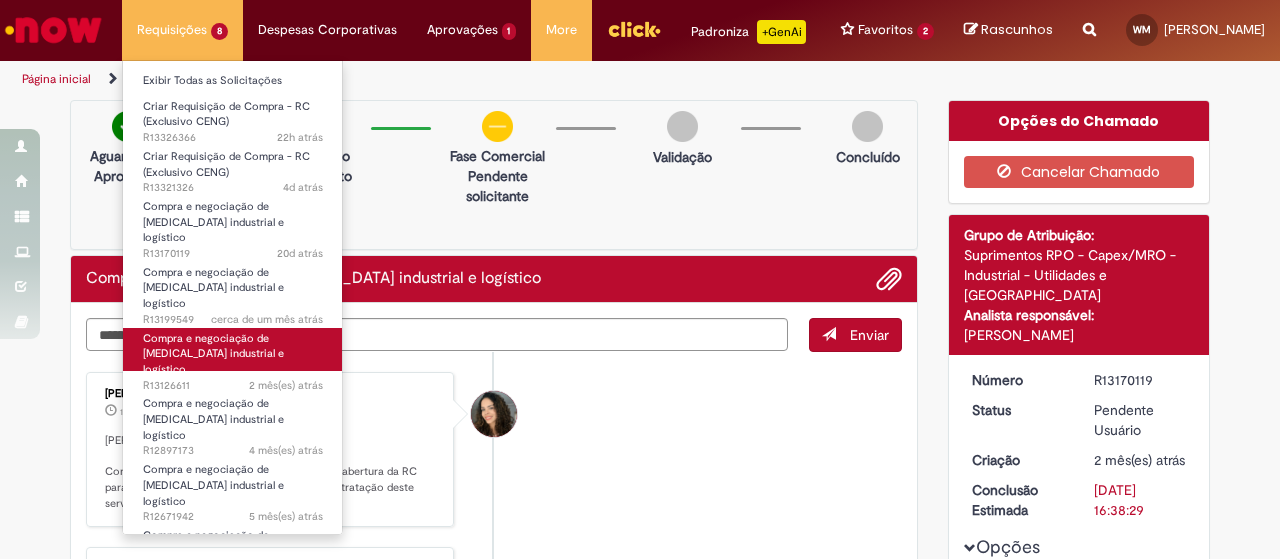 click on "Compra e negociação de Capex industrial e logístico
2 mês(es) atrás 2 meses atrás  R13126611" at bounding box center (233, 349) 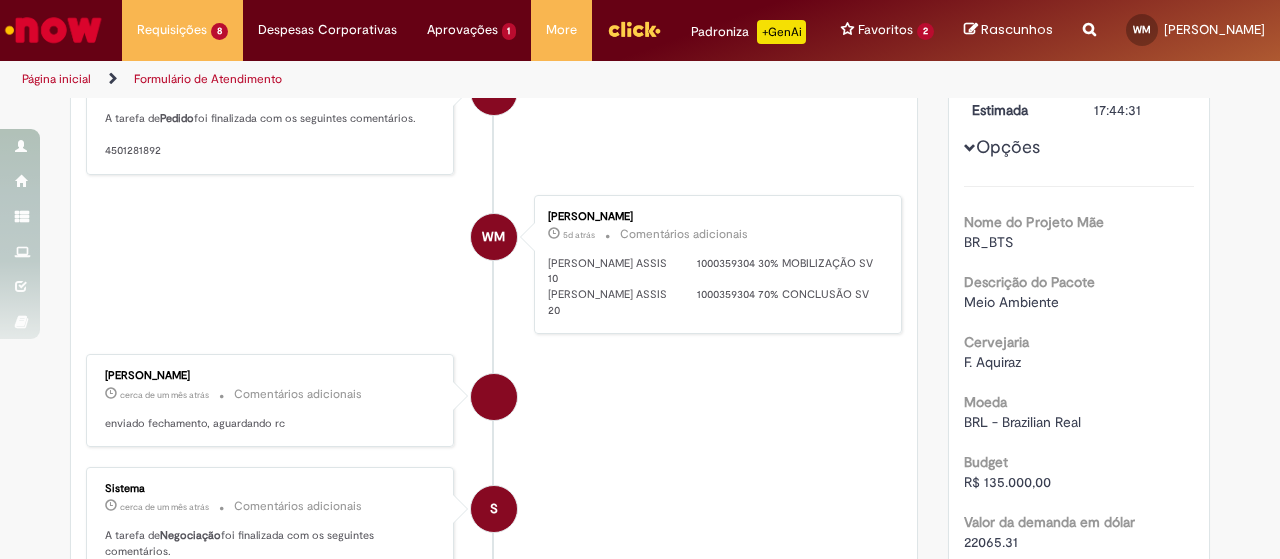 scroll, scrollTop: 0, scrollLeft: 0, axis: both 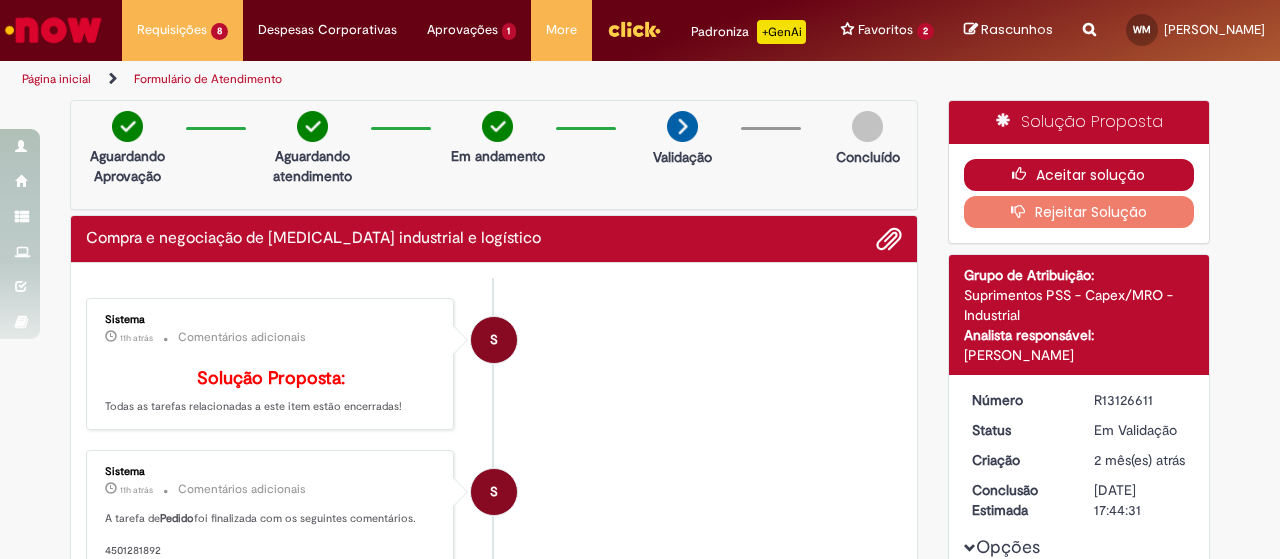 click on "Aceitar solução" at bounding box center (1079, 175) 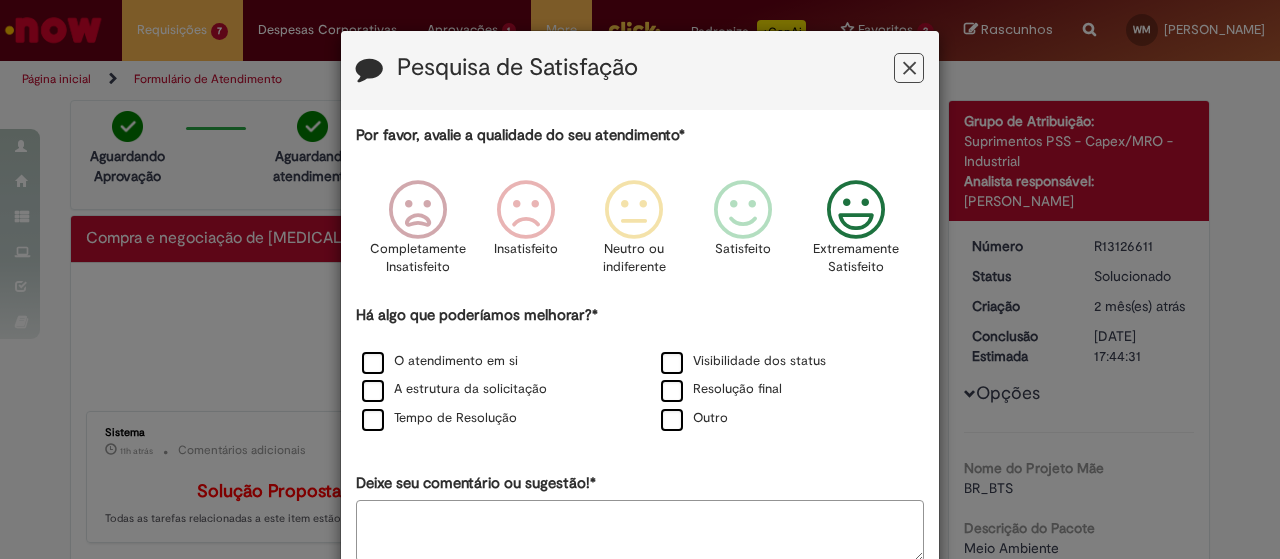 click at bounding box center (856, 210) 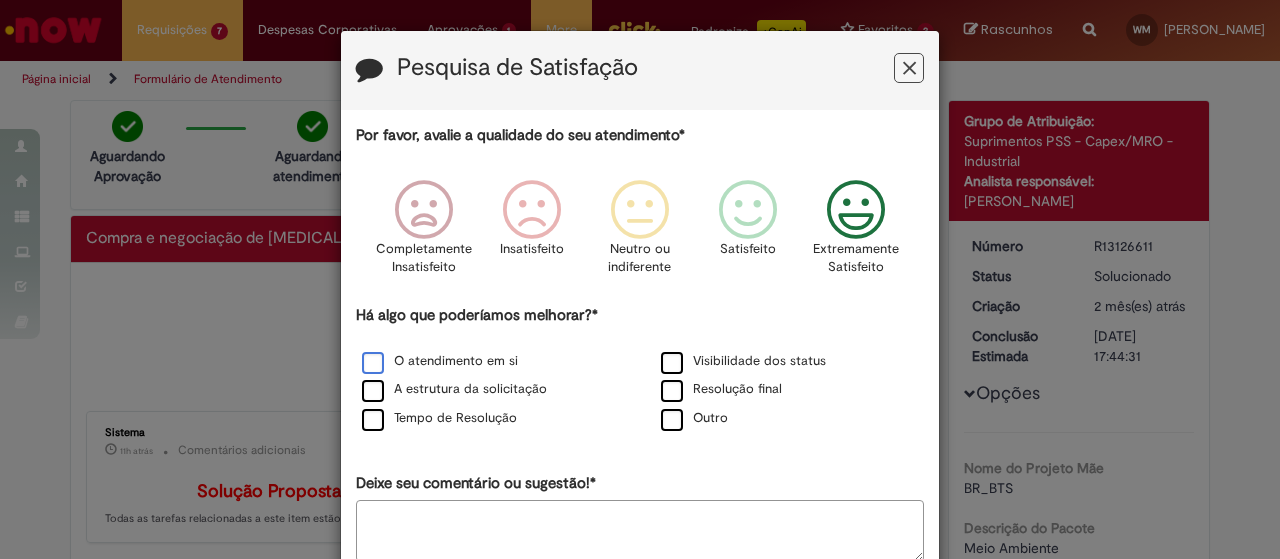 click on "O atendimento em si" at bounding box center [440, 361] 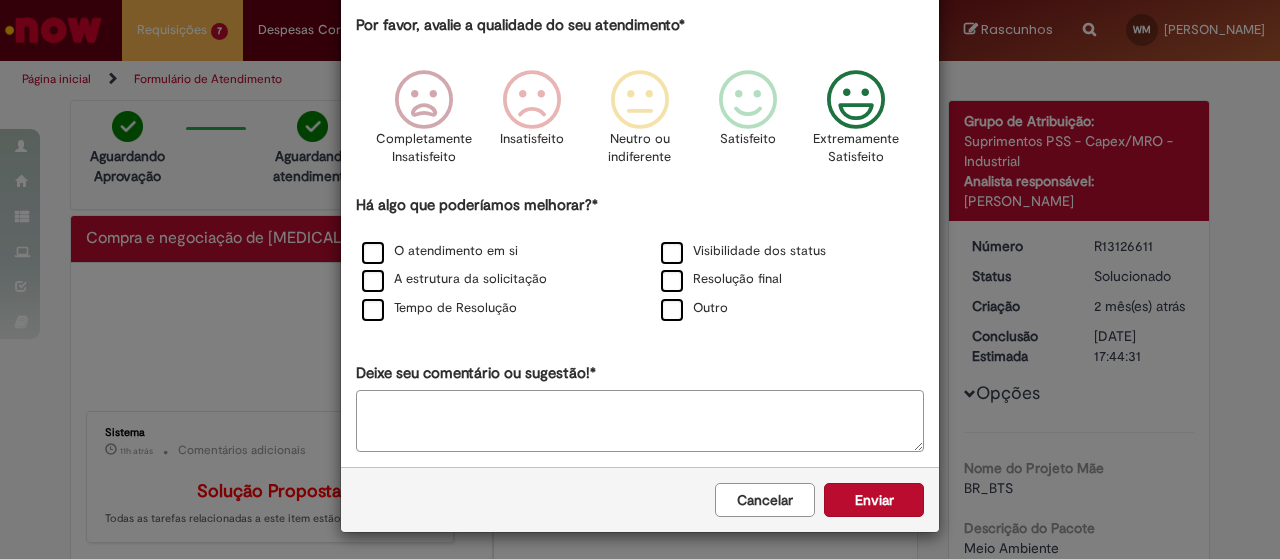 scroll, scrollTop: 111, scrollLeft: 0, axis: vertical 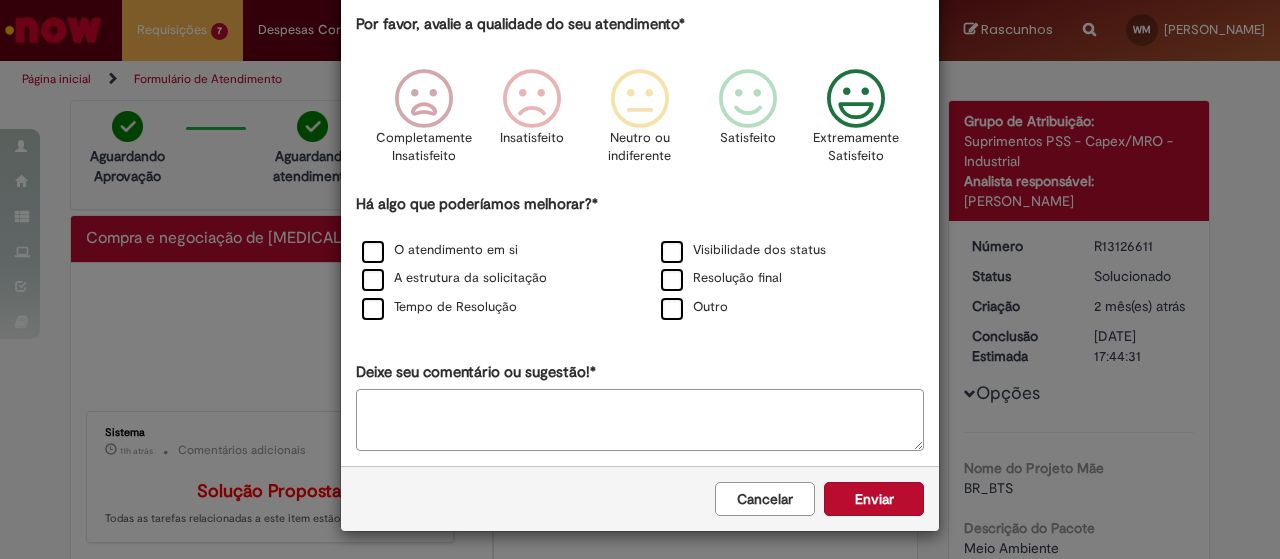click on "Enviar" at bounding box center [874, 499] 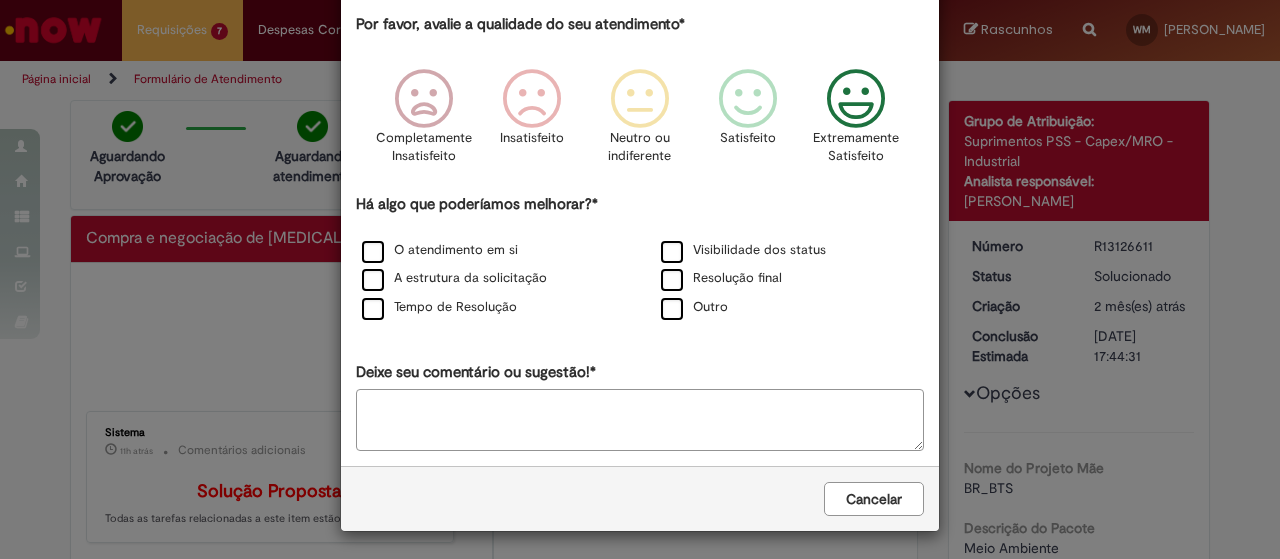 scroll, scrollTop: 0, scrollLeft: 0, axis: both 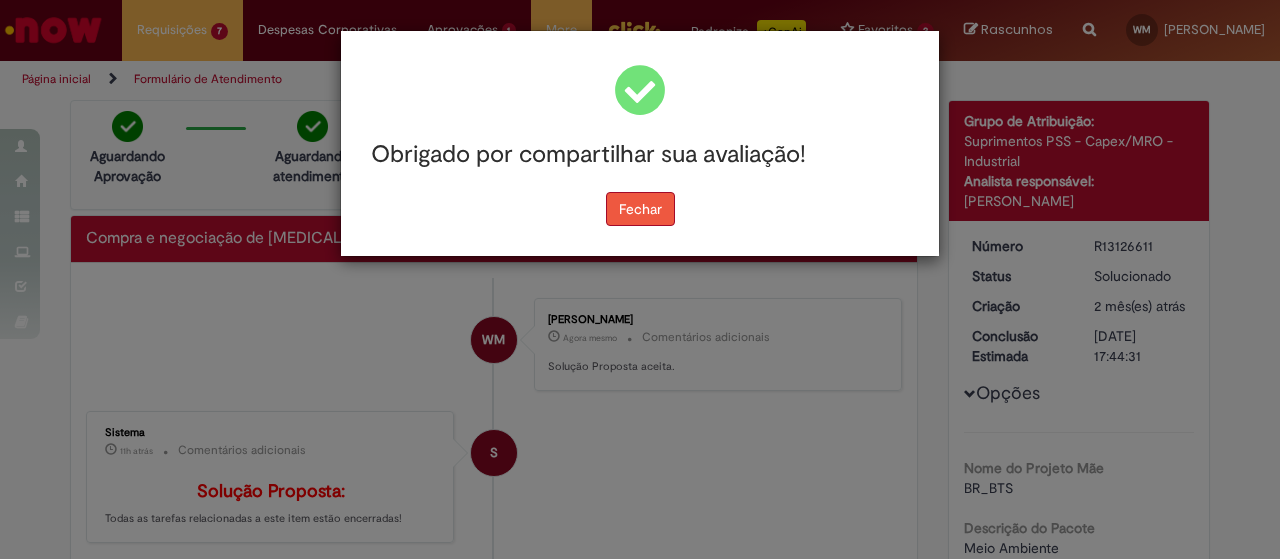 click on "Fechar" at bounding box center [640, 209] 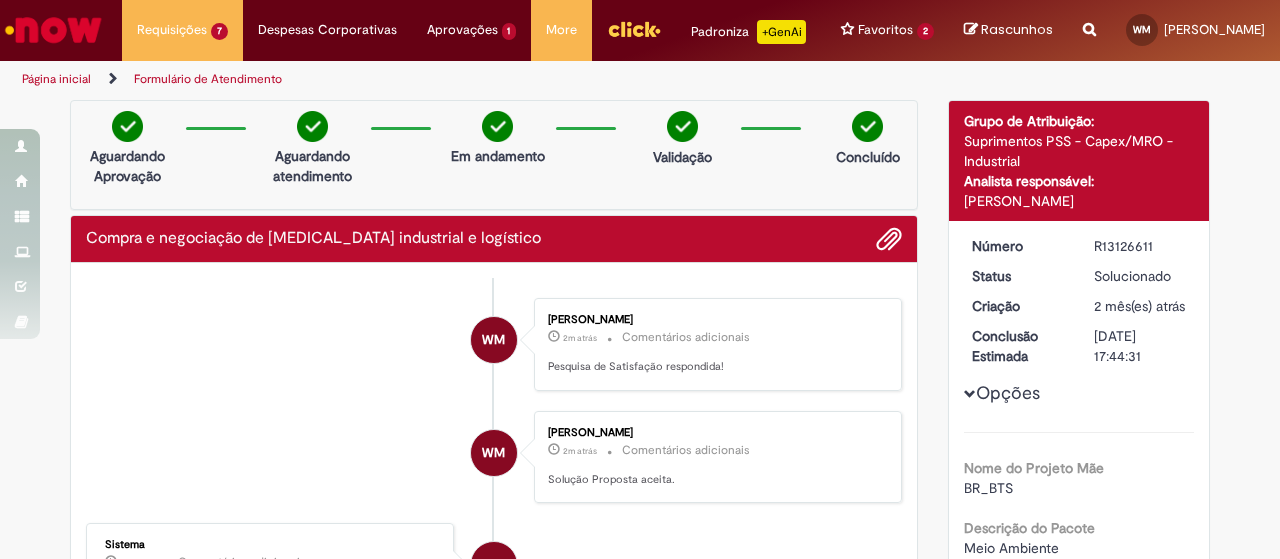 click at bounding box center [53, 30] 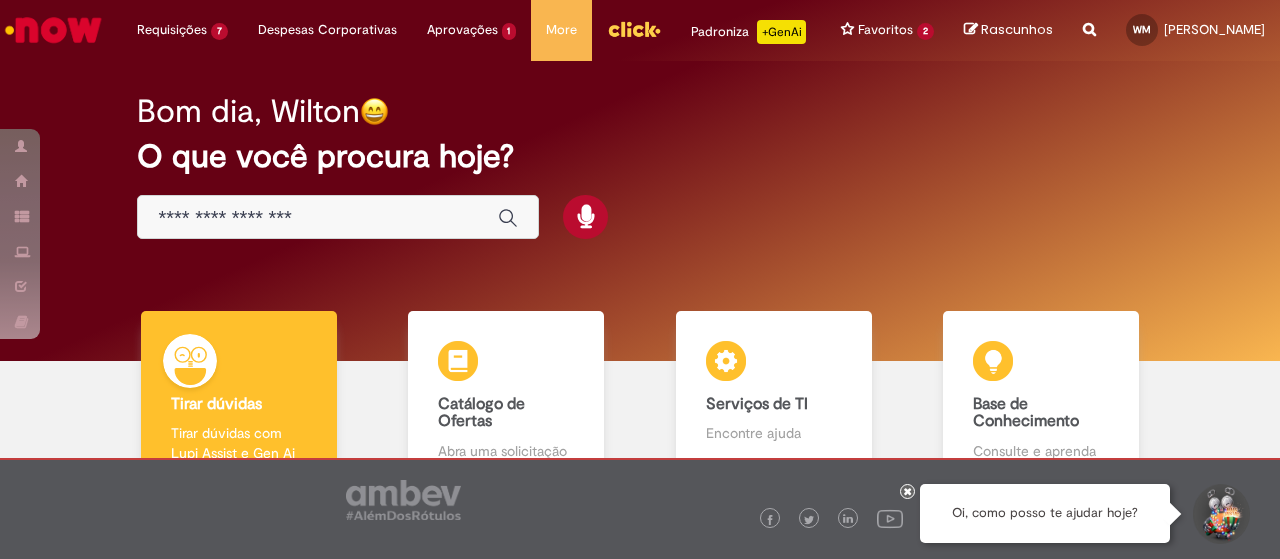 scroll, scrollTop: 0, scrollLeft: 0, axis: both 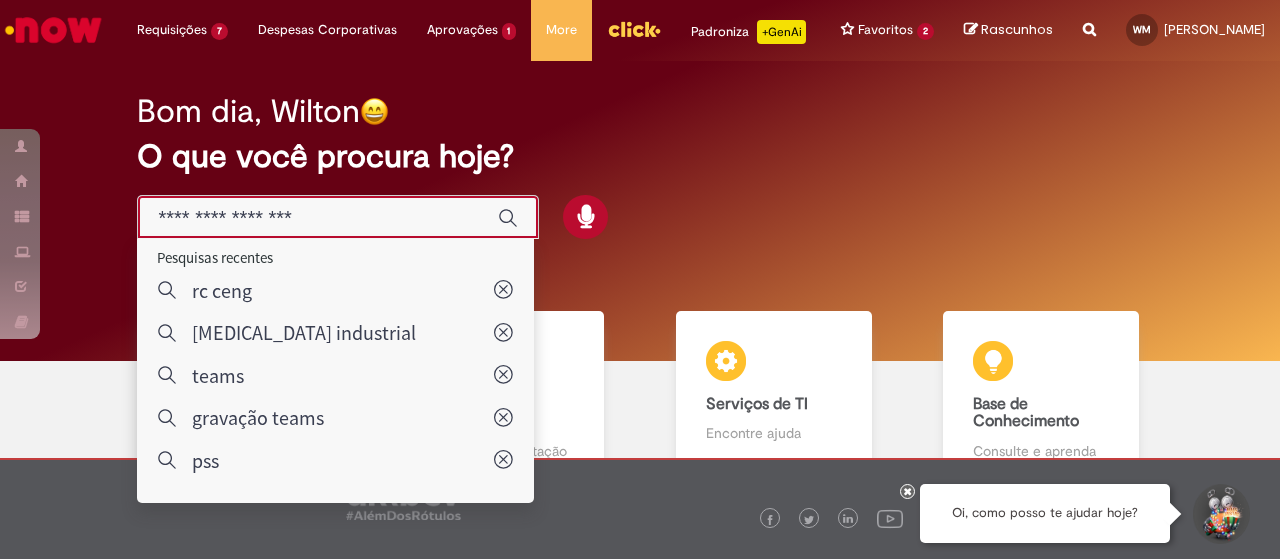 drag, startPoint x: 335, startPoint y: 227, endPoint x: 64, endPoint y: 229, distance: 271.0074 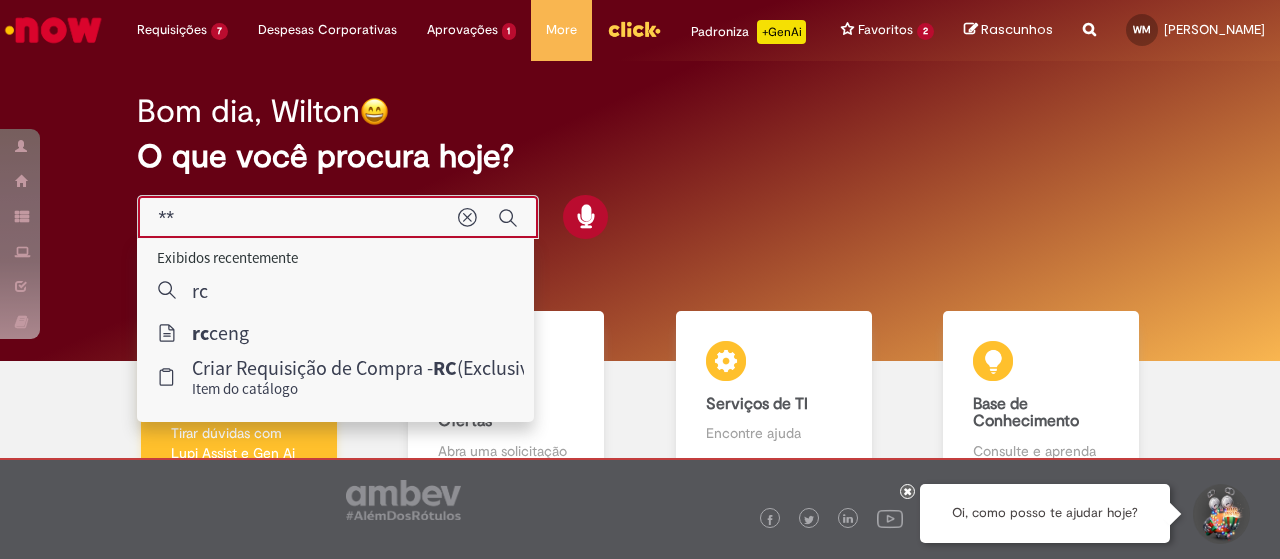type on "*******" 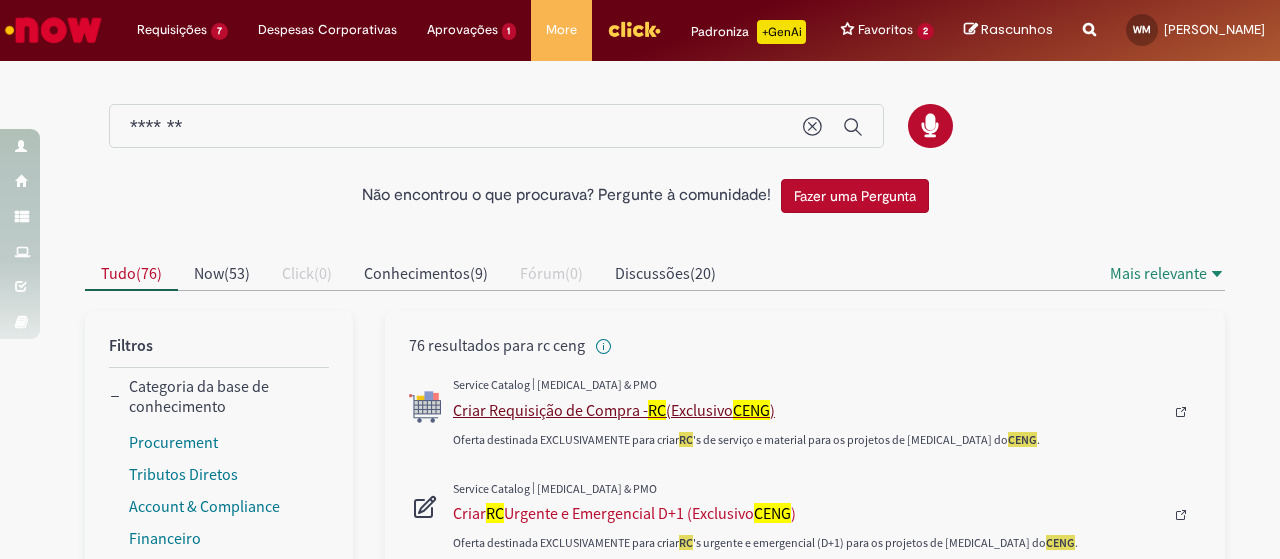 click on "Criar Requisição de Compra -  RC  (Exclusivo  CENG )" at bounding box center [808, 410] 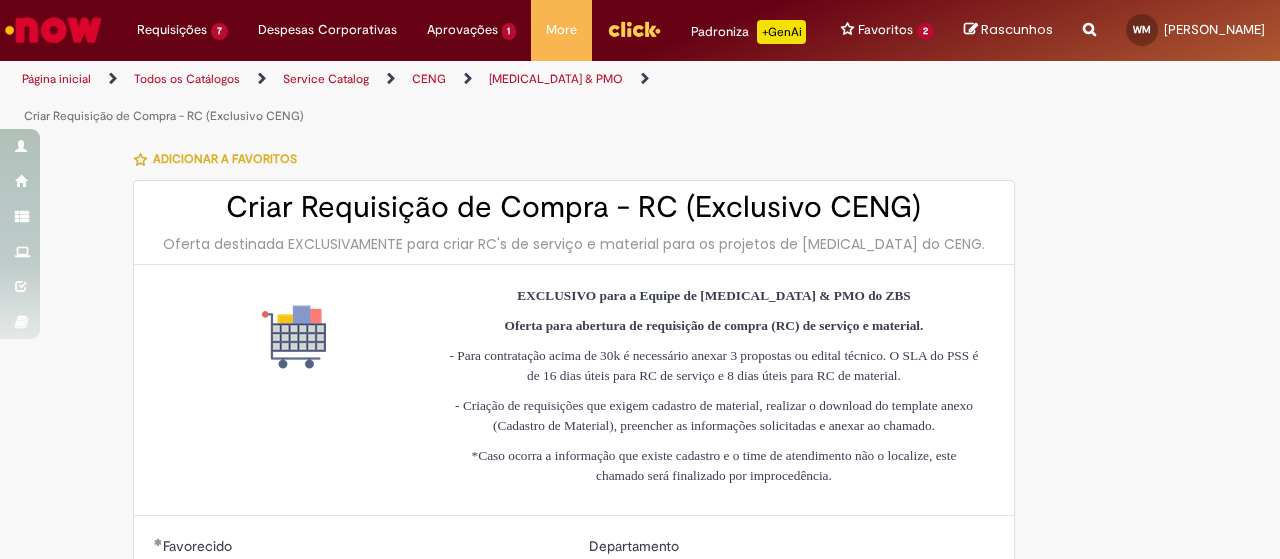 type on "**********" 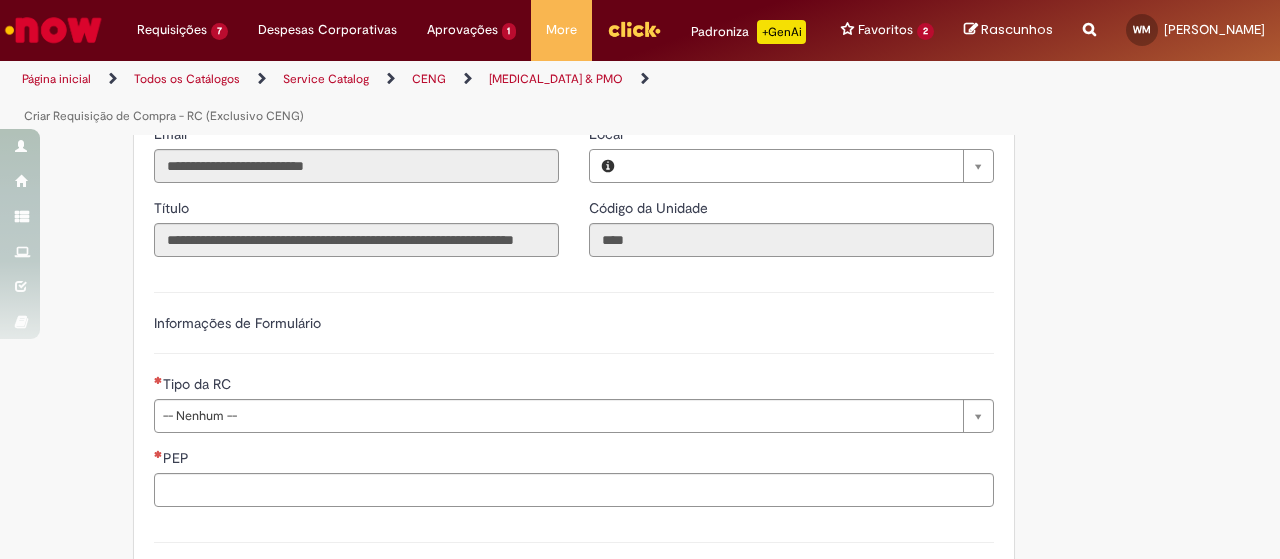 type on "**********" 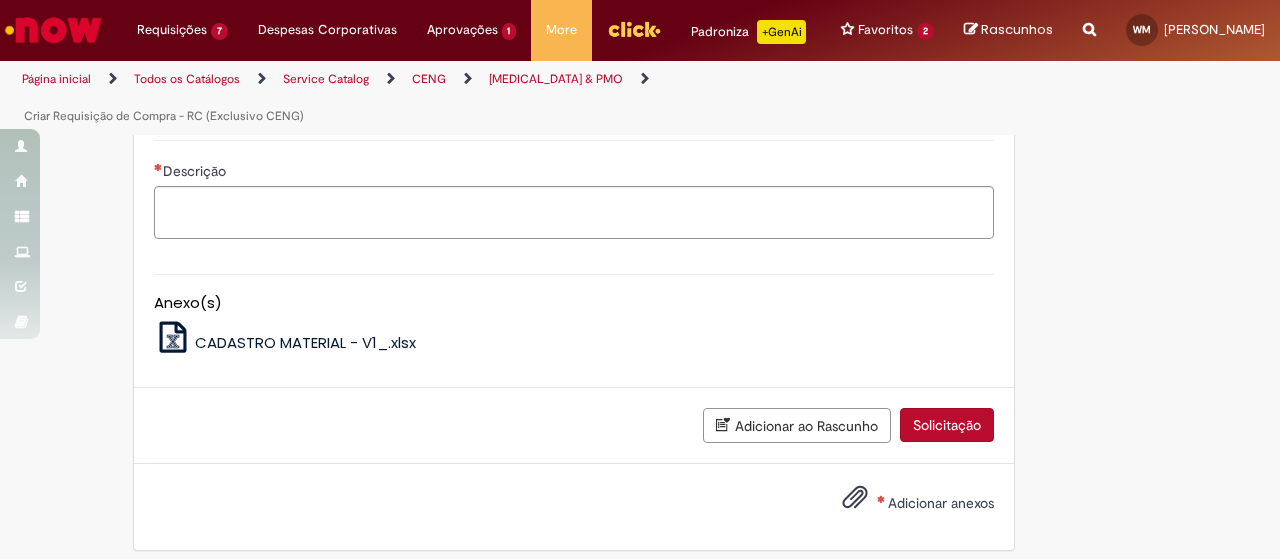 scroll, scrollTop: 1053, scrollLeft: 0, axis: vertical 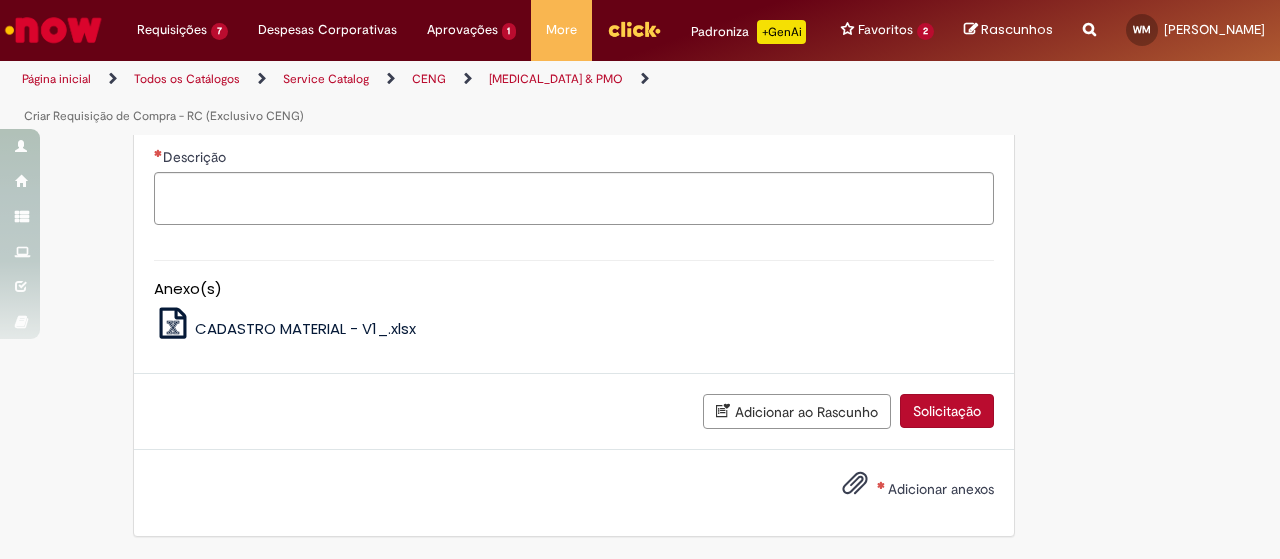 click on "CADASTRO MATERIAL - V1_.xlsx" at bounding box center [305, 328] 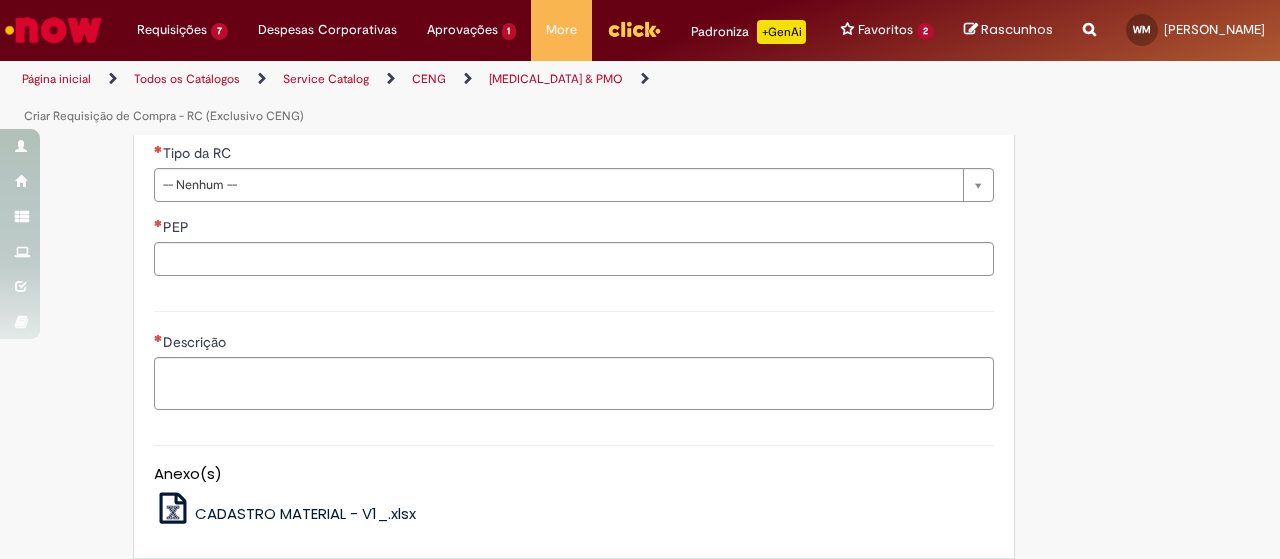 scroll, scrollTop: 753, scrollLeft: 0, axis: vertical 